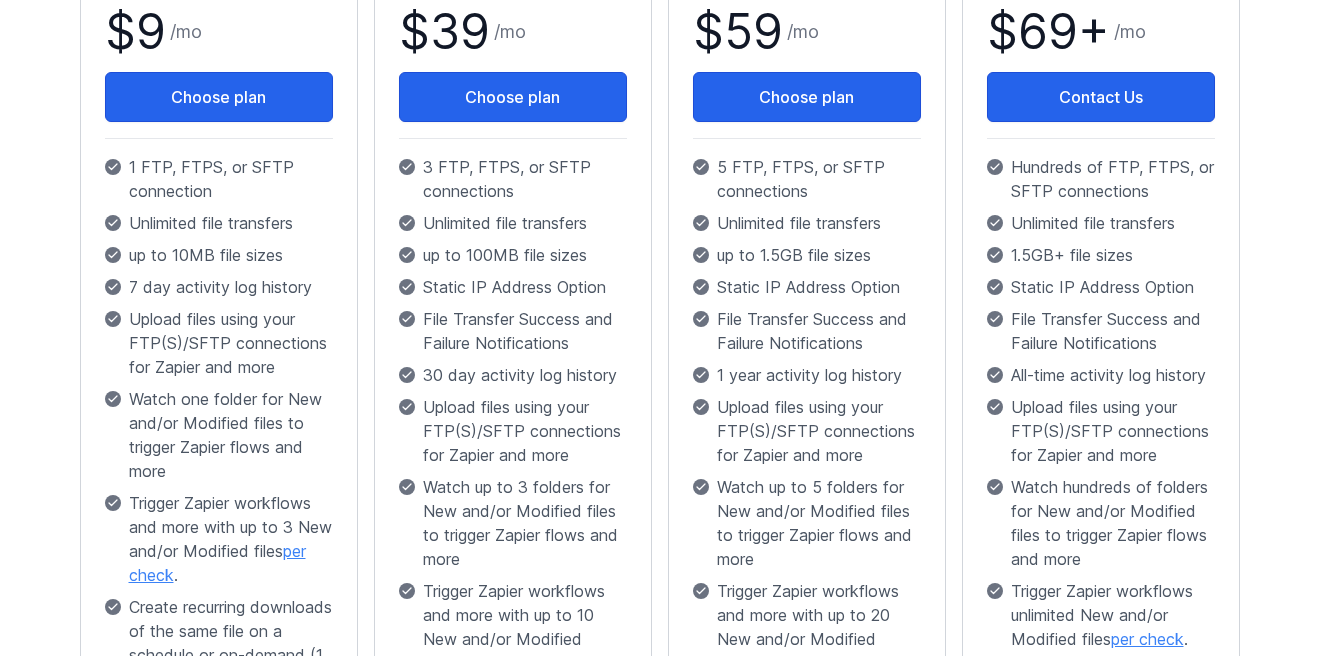 scroll, scrollTop: 483, scrollLeft: 0, axis: vertical 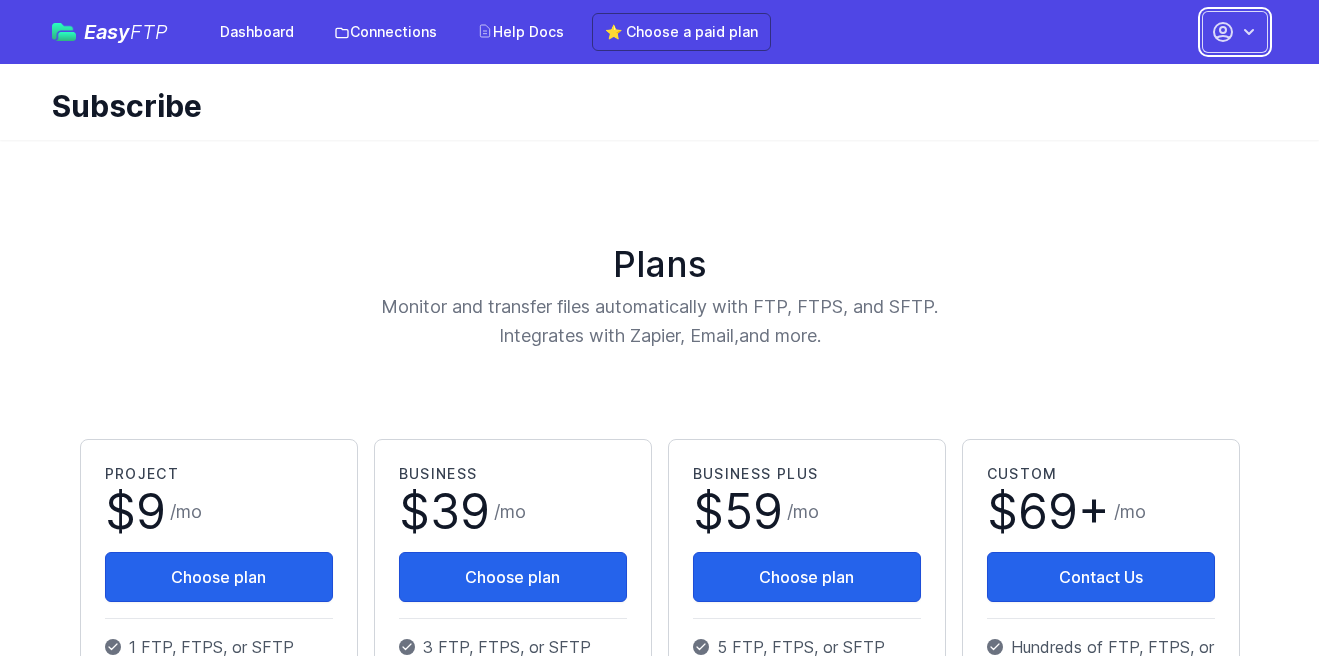 click 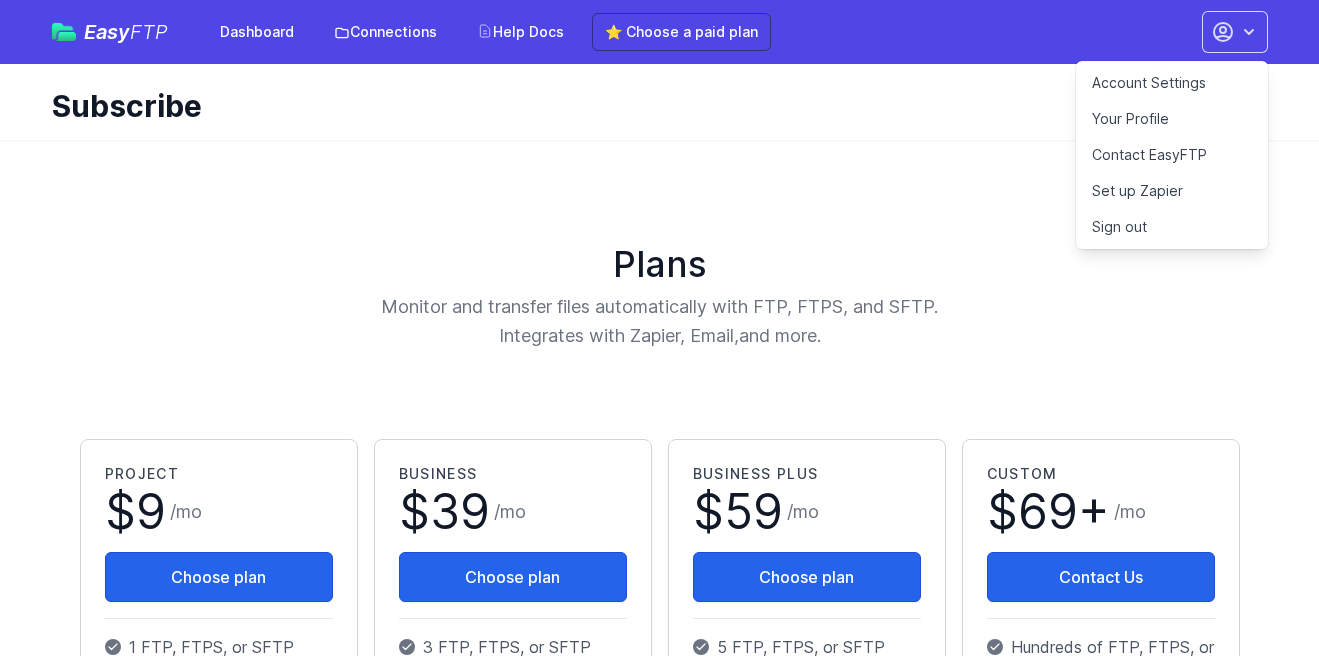 click on "Your Profile" at bounding box center (1172, 119) 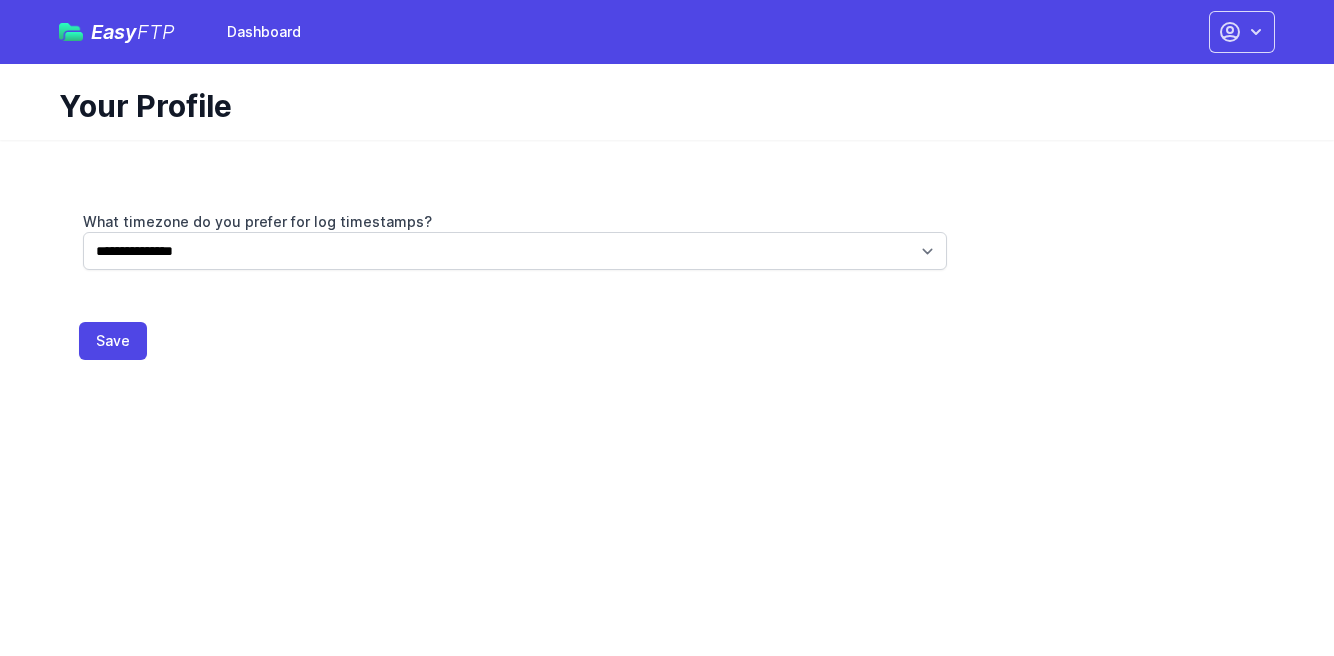 scroll, scrollTop: 0, scrollLeft: 0, axis: both 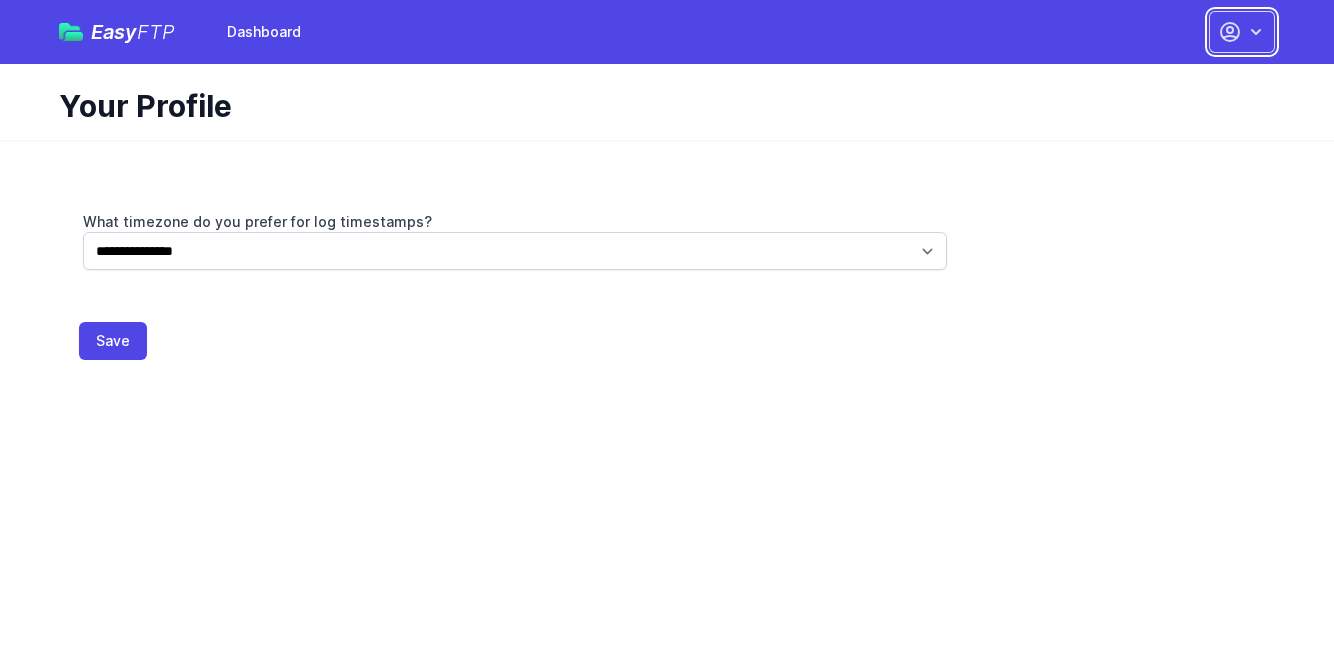 click 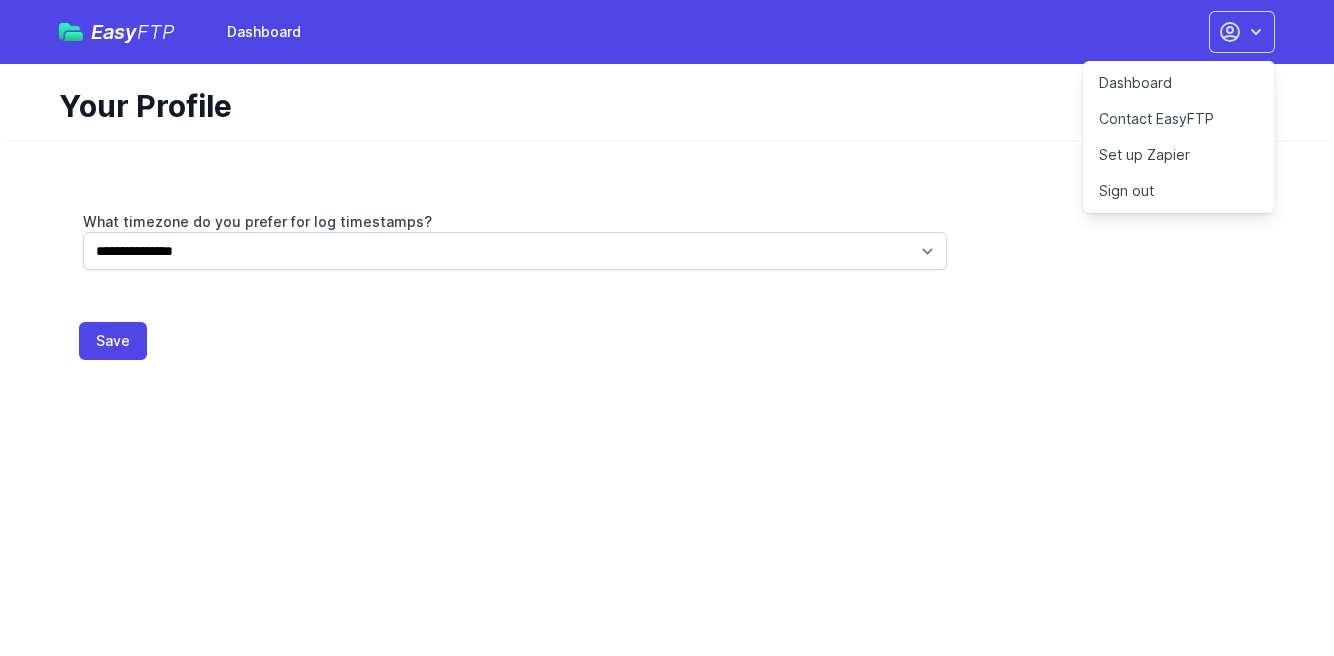click on "**********" at bounding box center [667, 262] 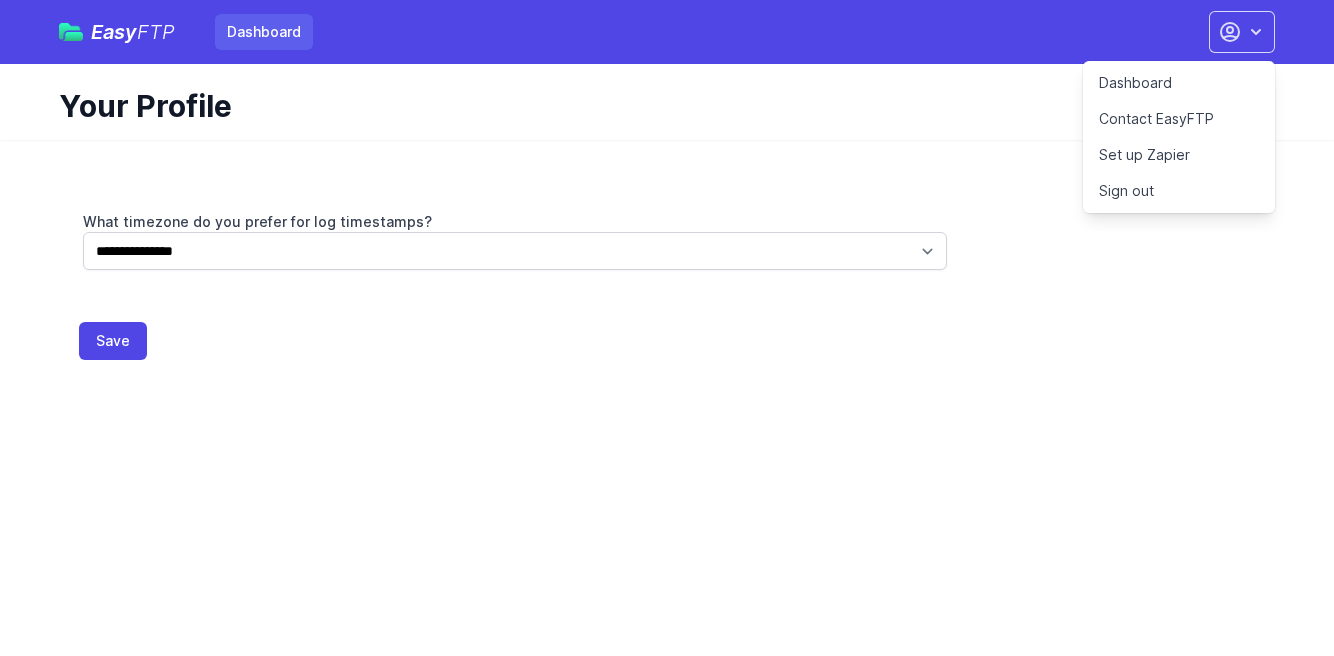 click on "Dashboard" at bounding box center [264, 32] 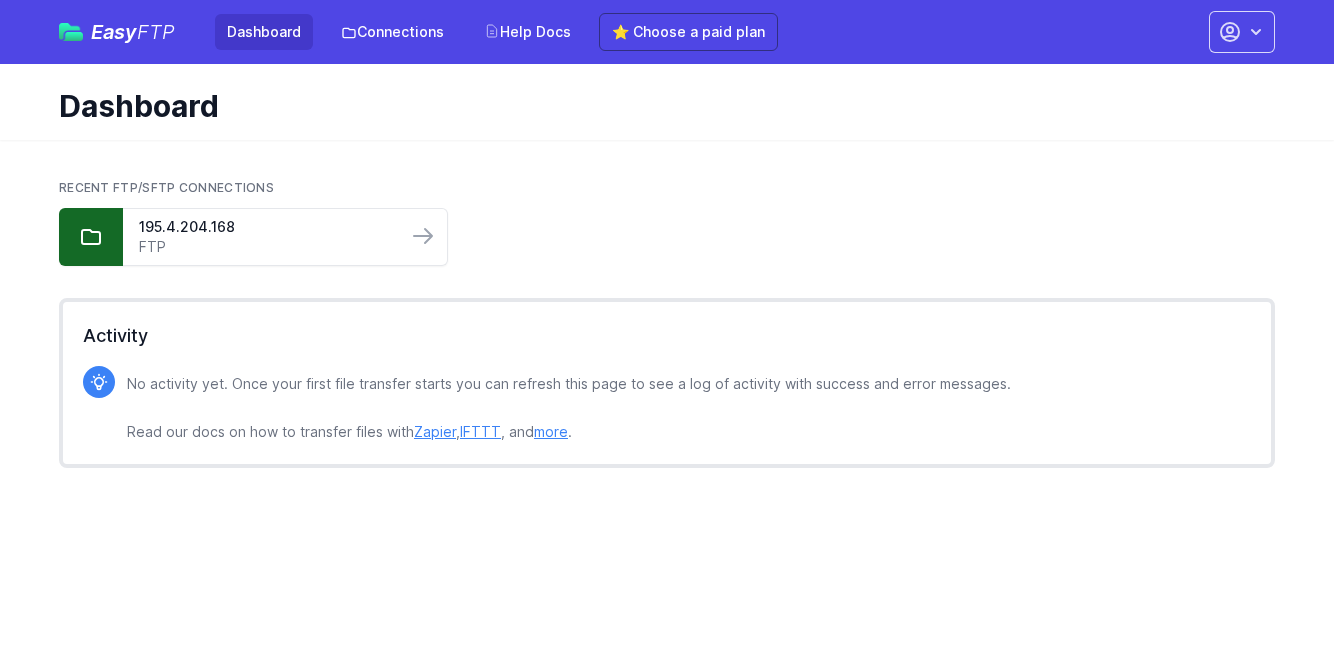 scroll, scrollTop: 0, scrollLeft: 0, axis: both 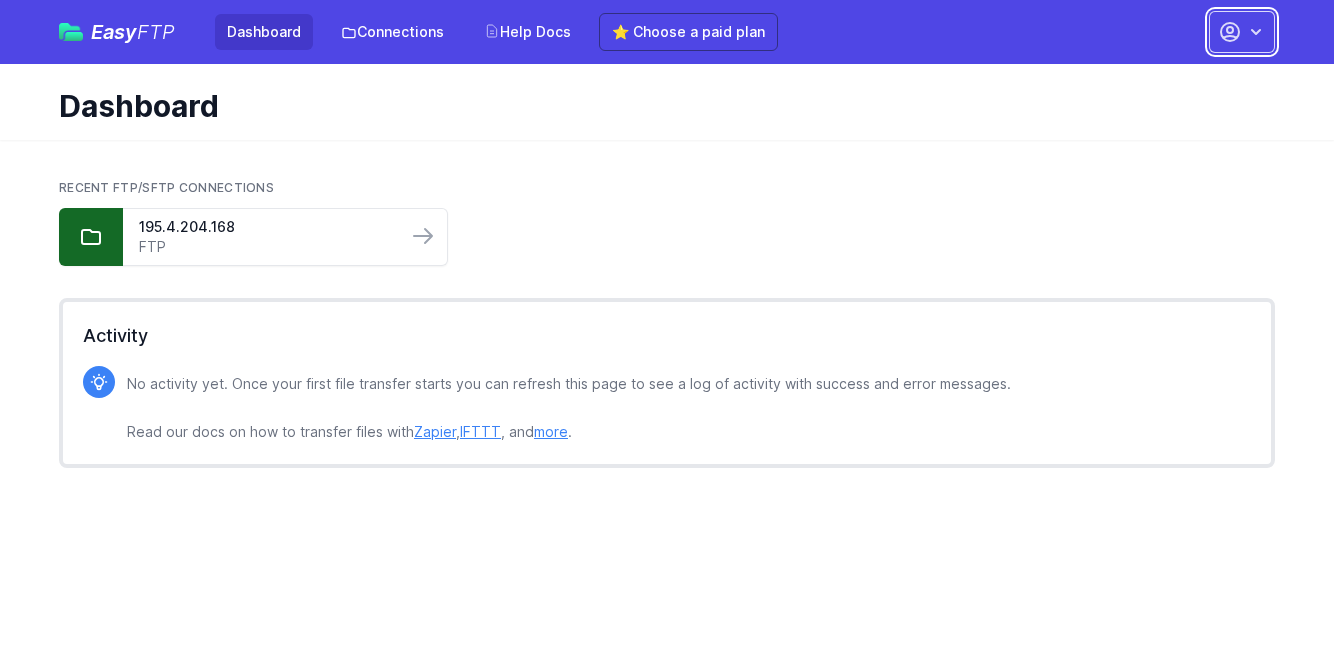 click 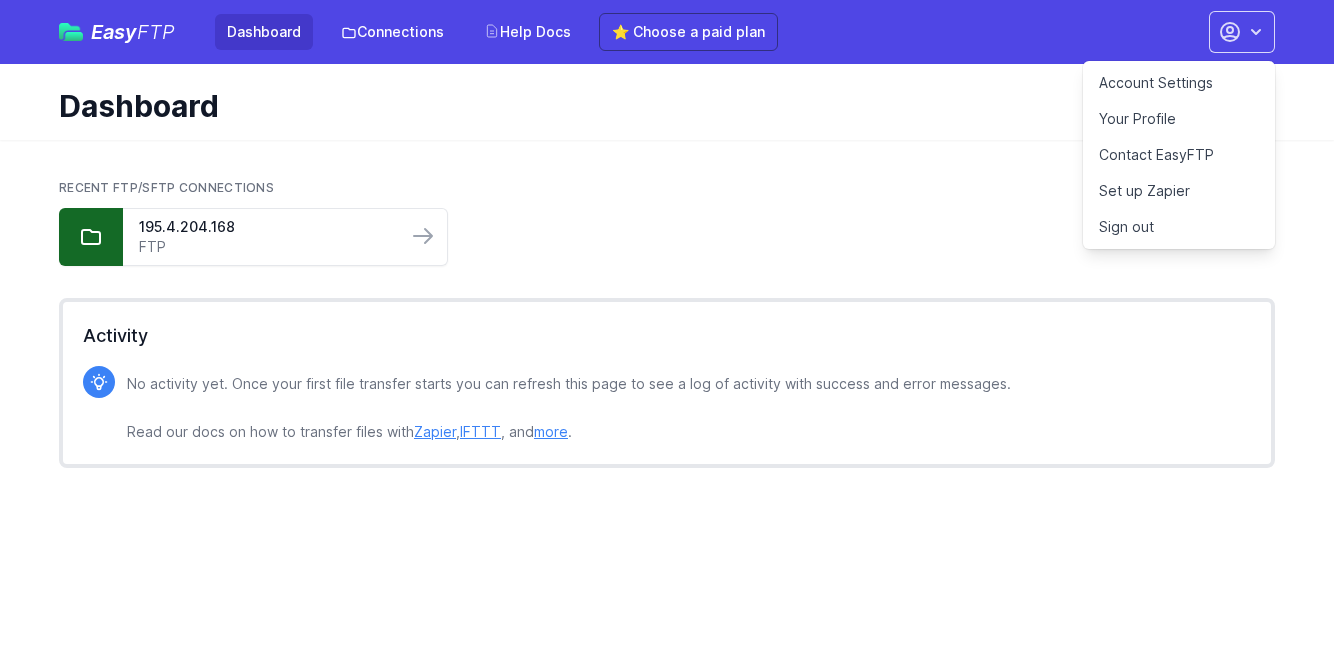 click on "Account Settings" at bounding box center [1179, 83] 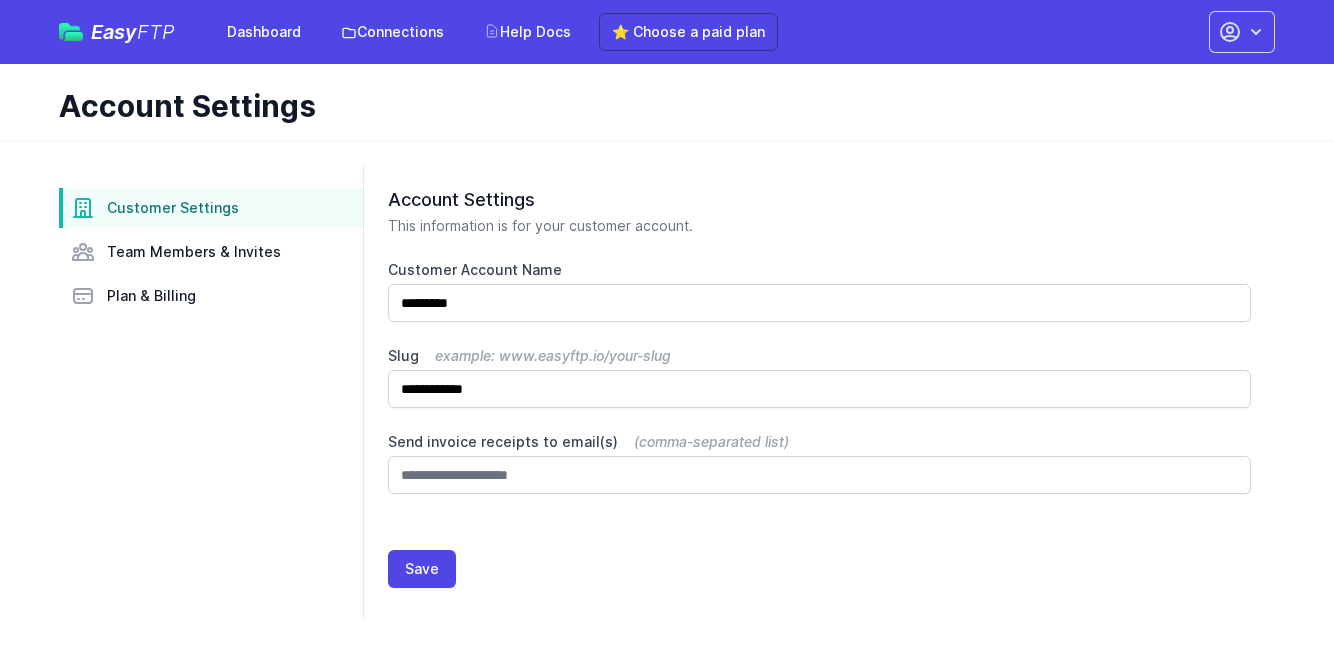 scroll, scrollTop: 0, scrollLeft: 0, axis: both 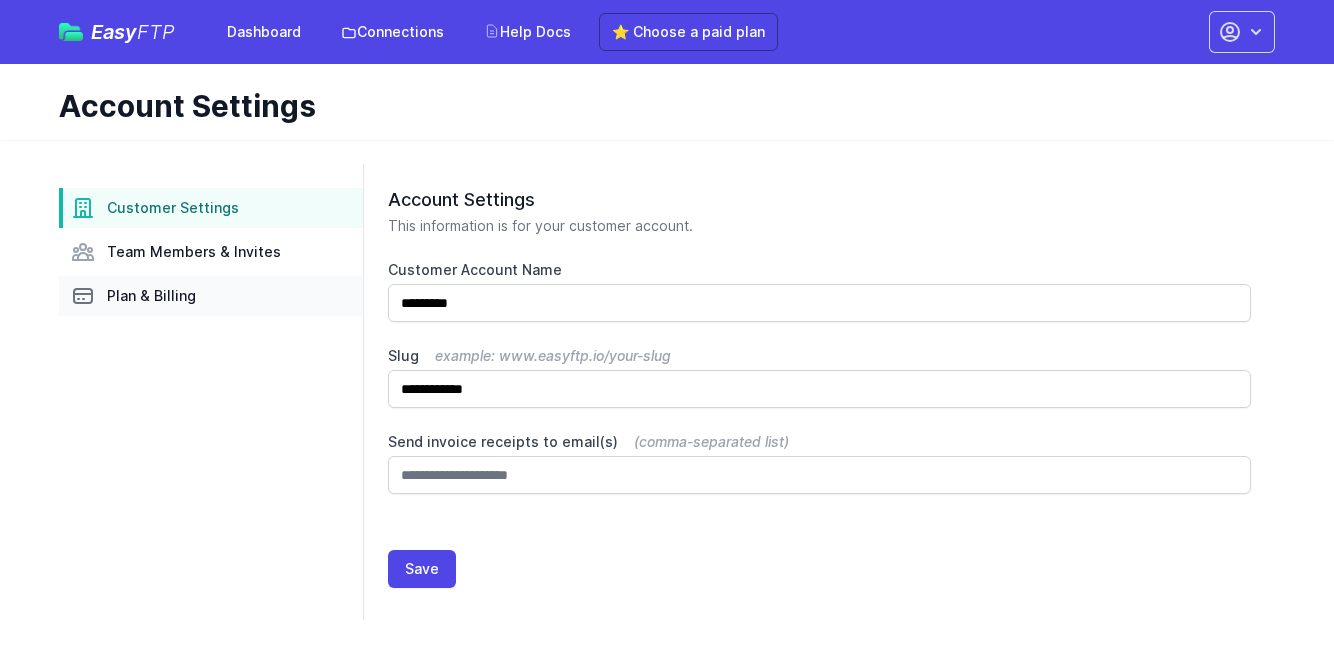 click on "Plan & Billing" at bounding box center [151, 296] 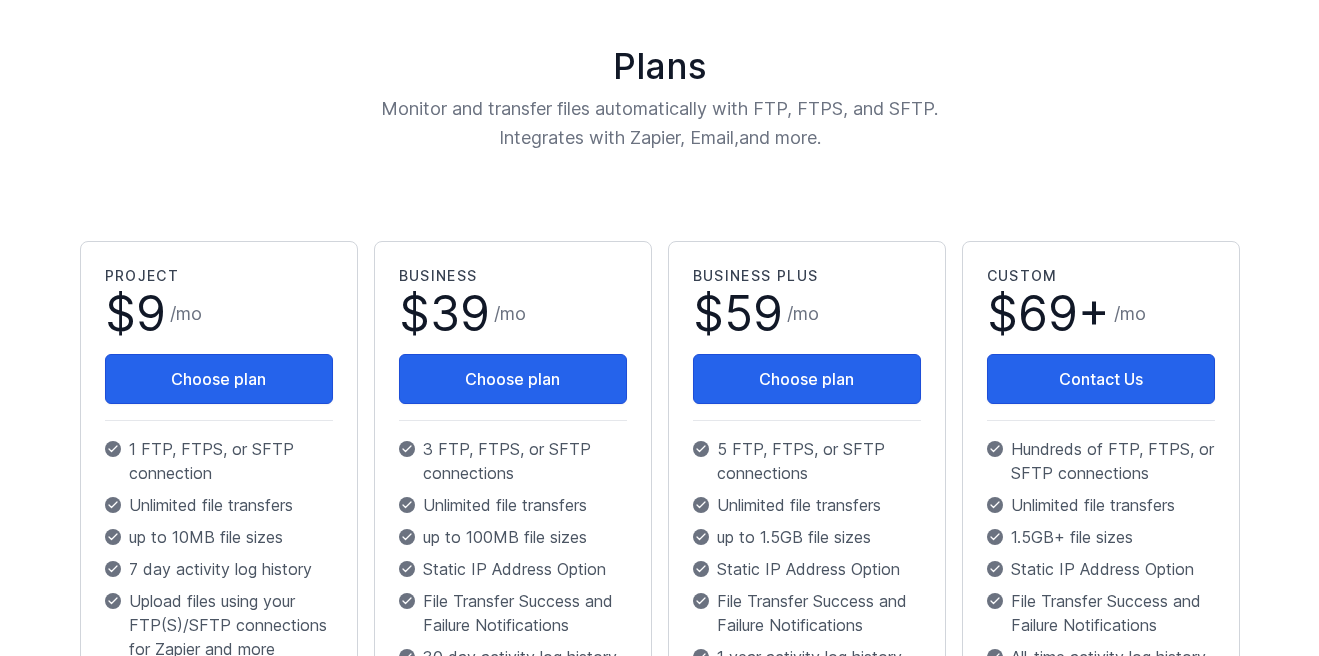 scroll, scrollTop: 299, scrollLeft: 0, axis: vertical 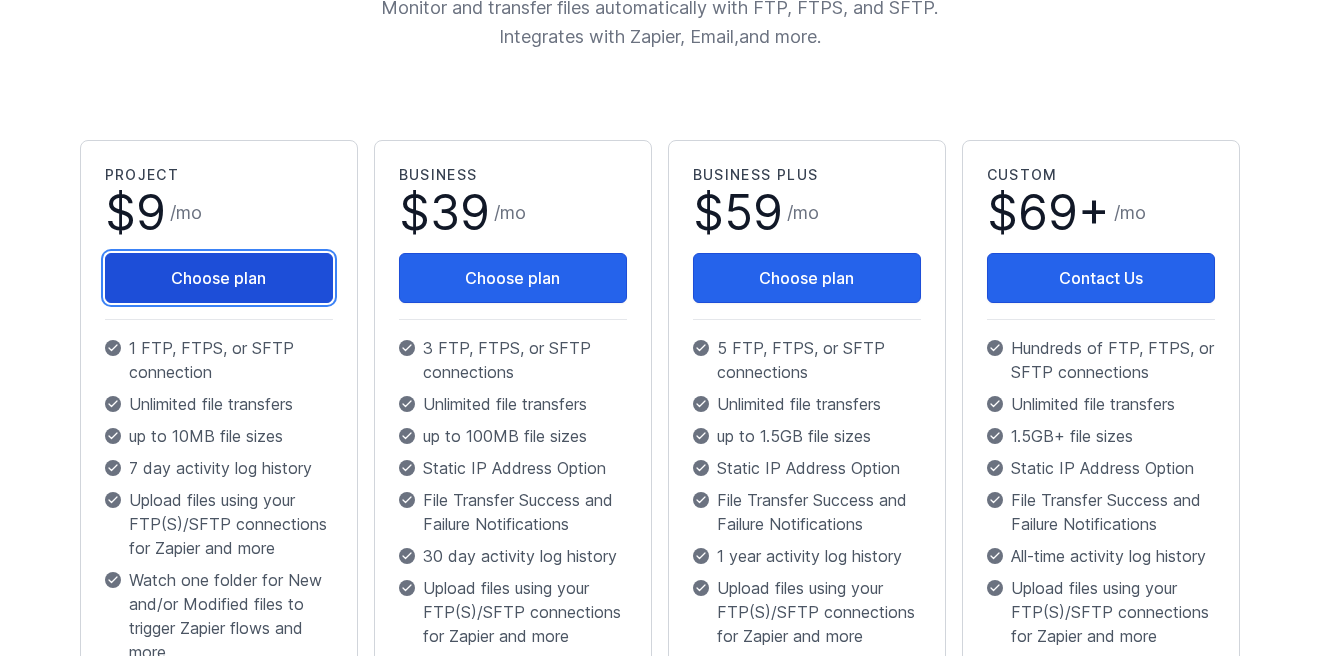 click on "Choose plan" at bounding box center [219, 278] 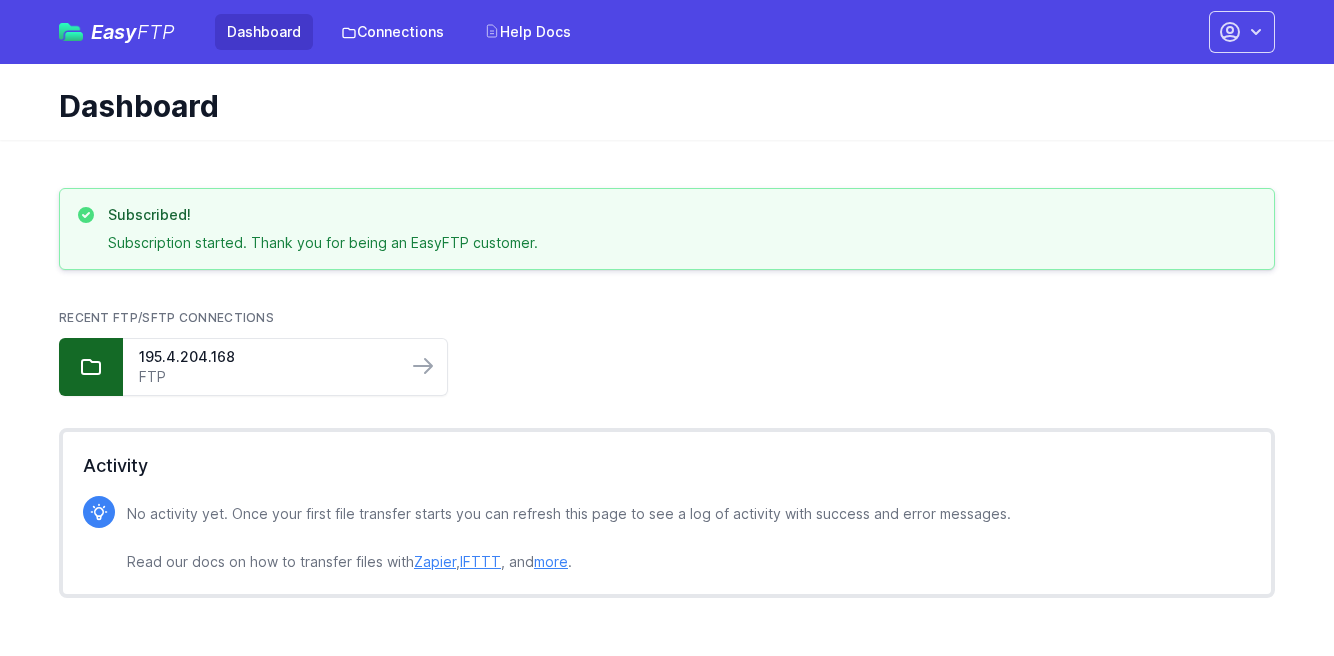 scroll, scrollTop: 0, scrollLeft: 0, axis: both 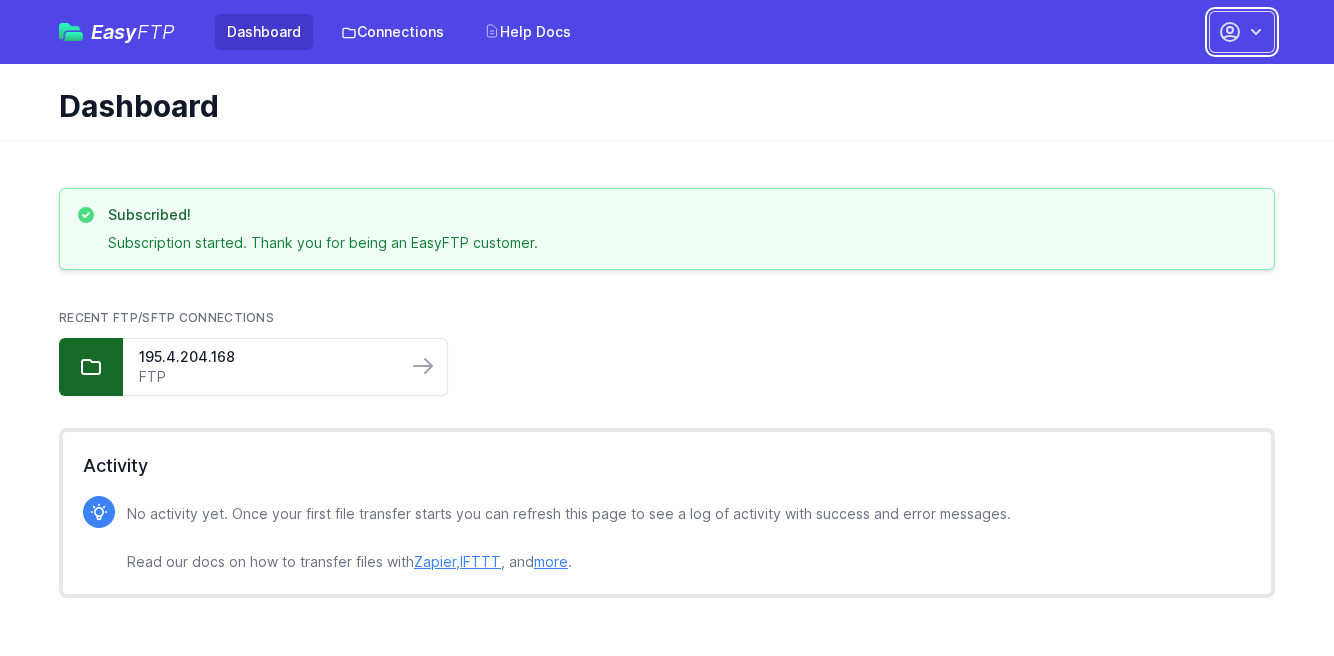 click 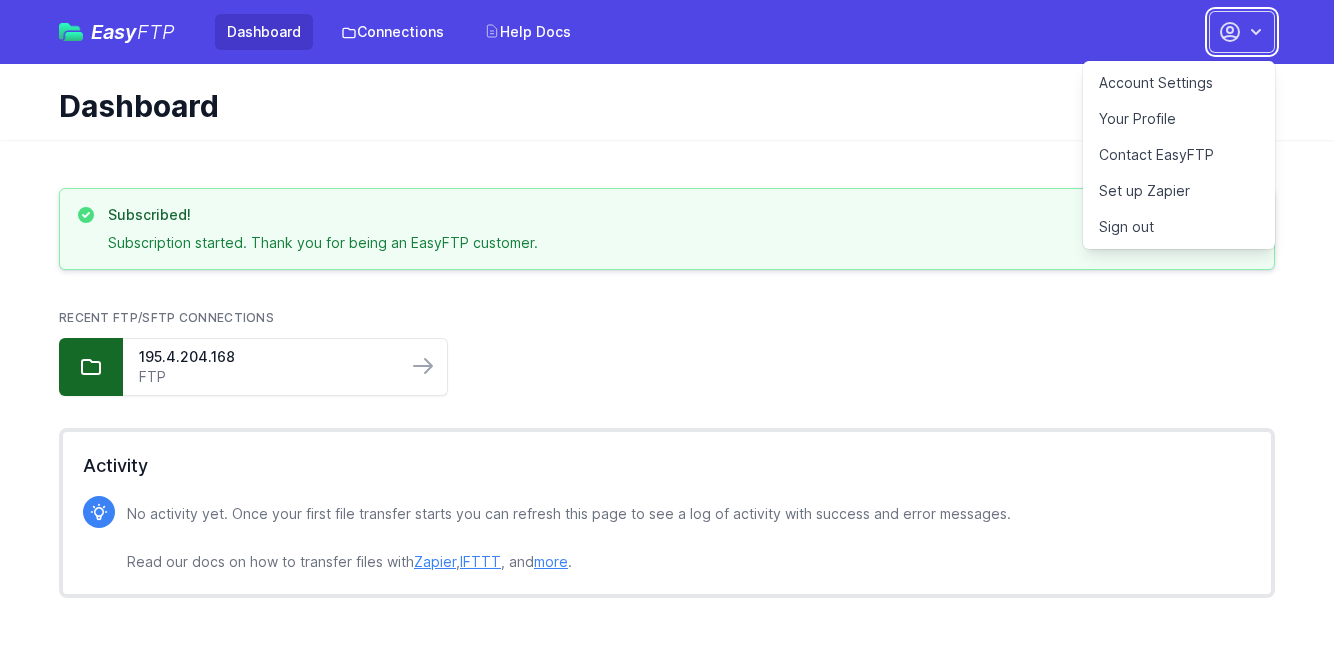 click 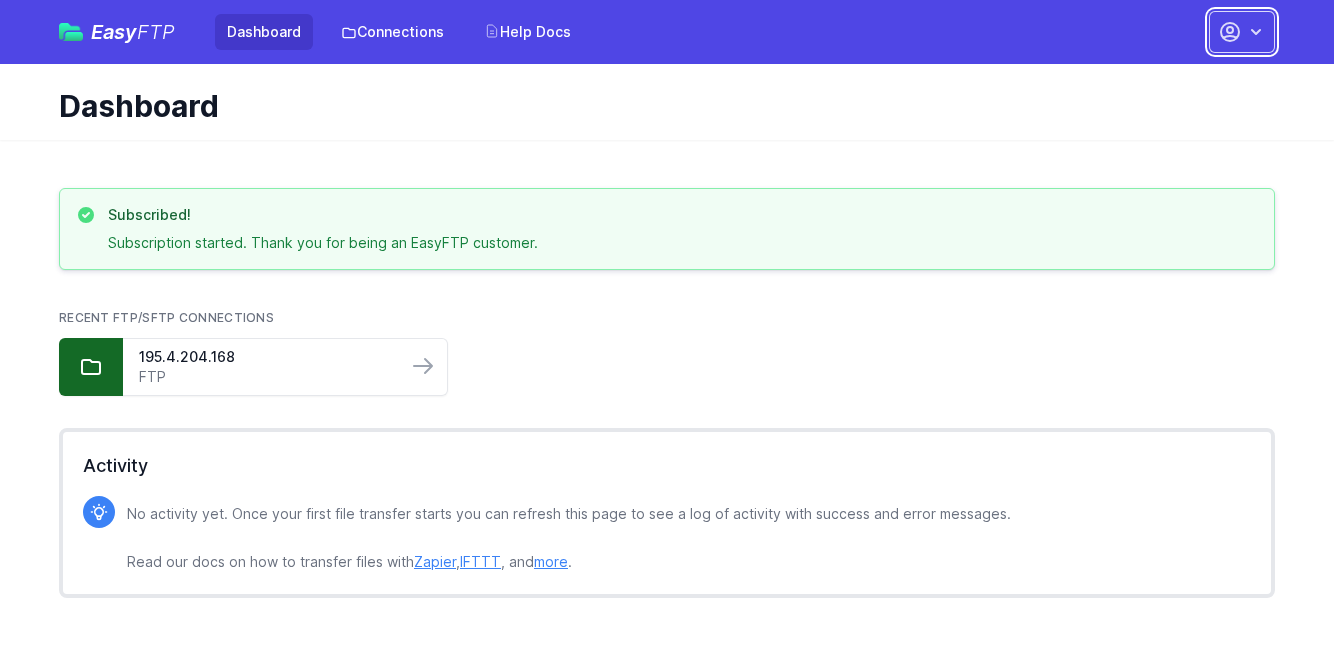 click 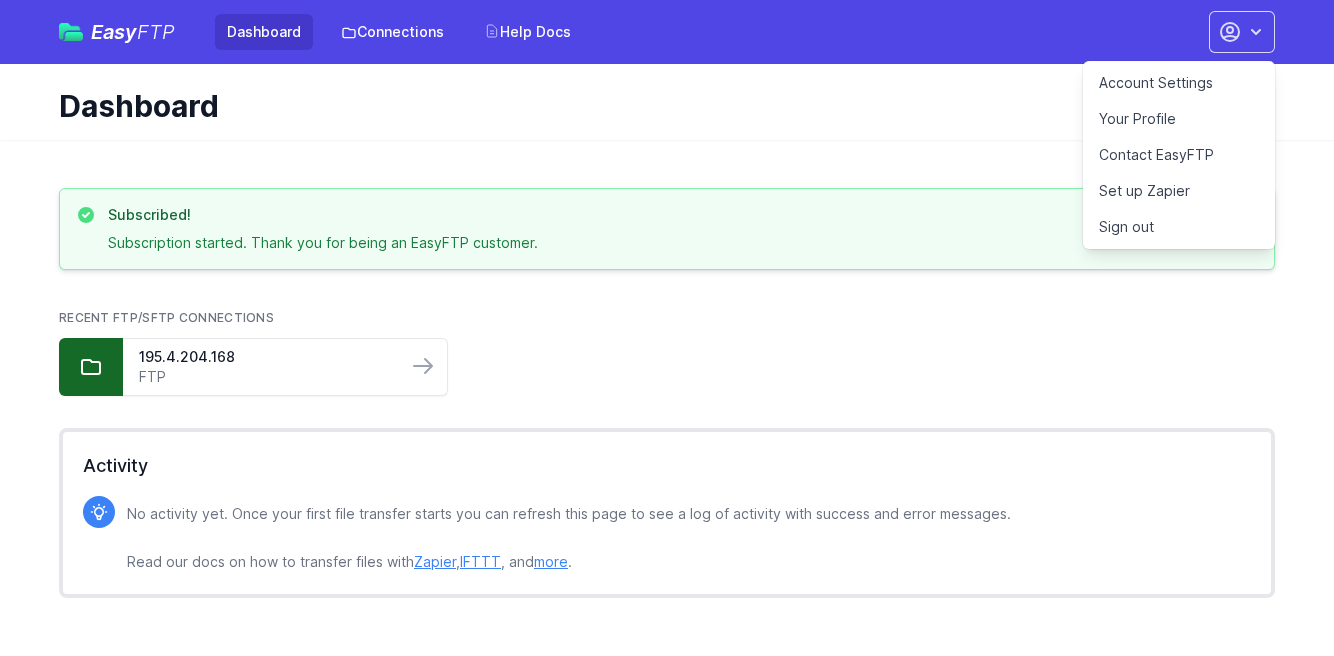 click on "Account Settings" at bounding box center [1179, 83] 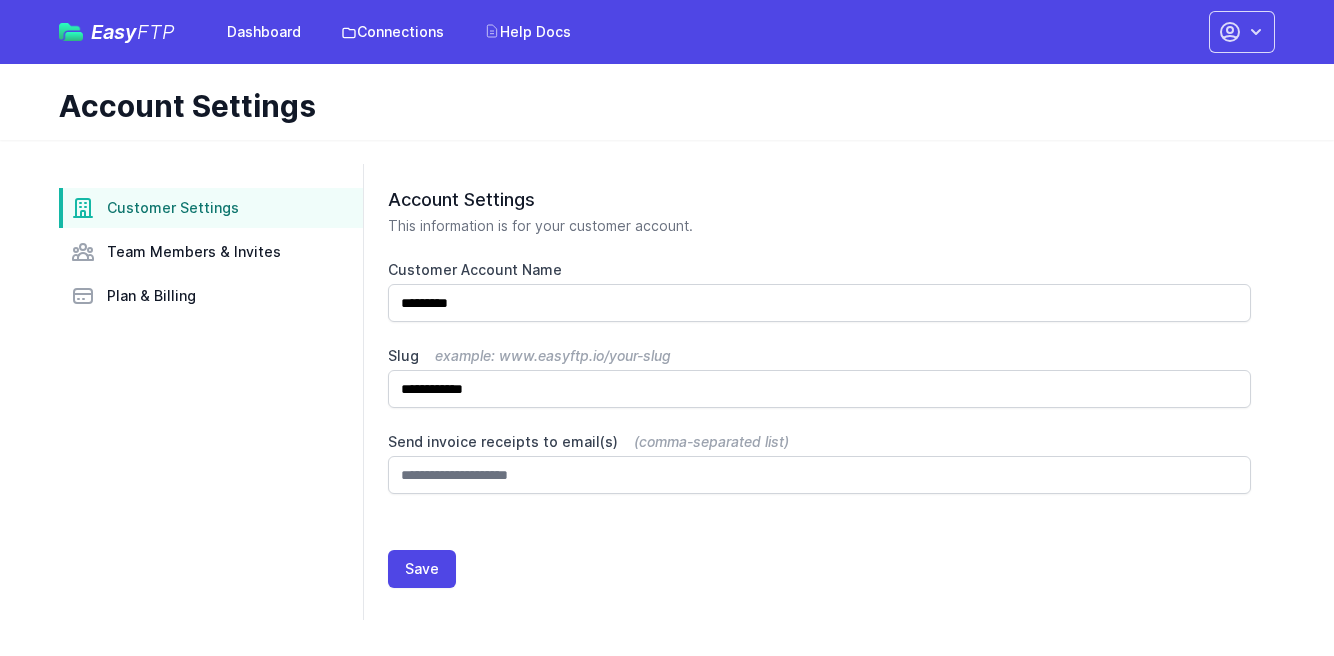 scroll, scrollTop: 0, scrollLeft: 0, axis: both 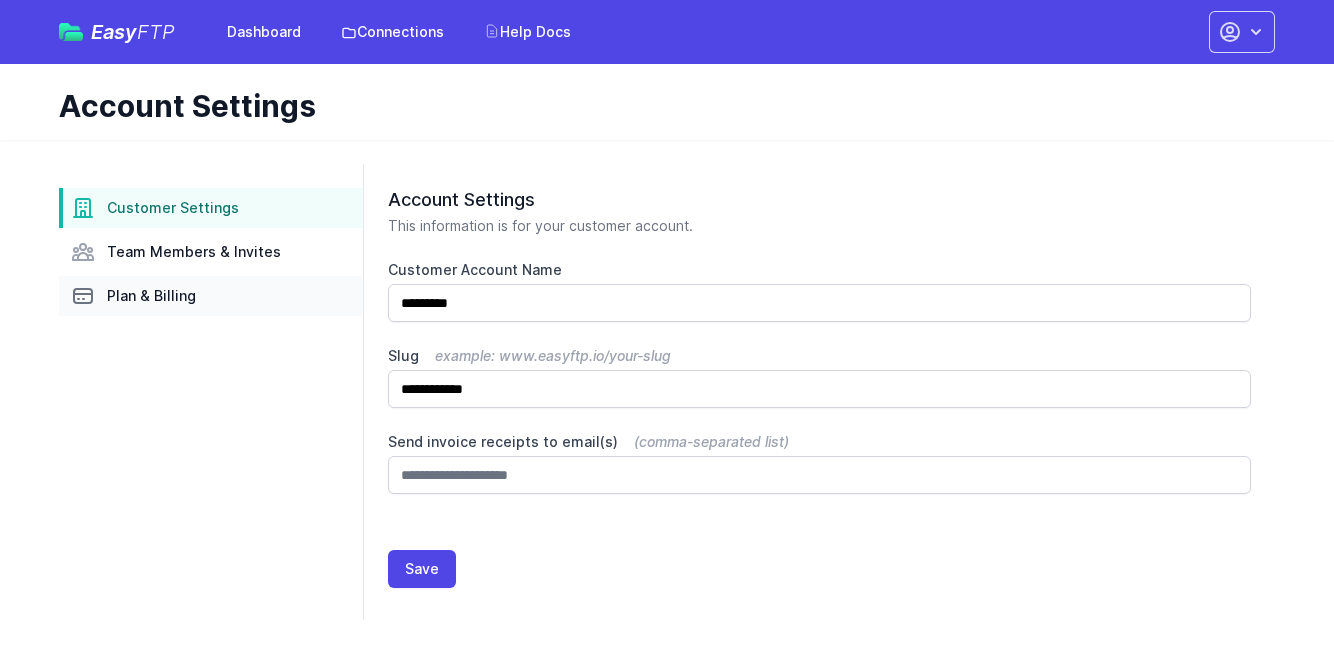 click on "Plan & Billing" at bounding box center (151, 296) 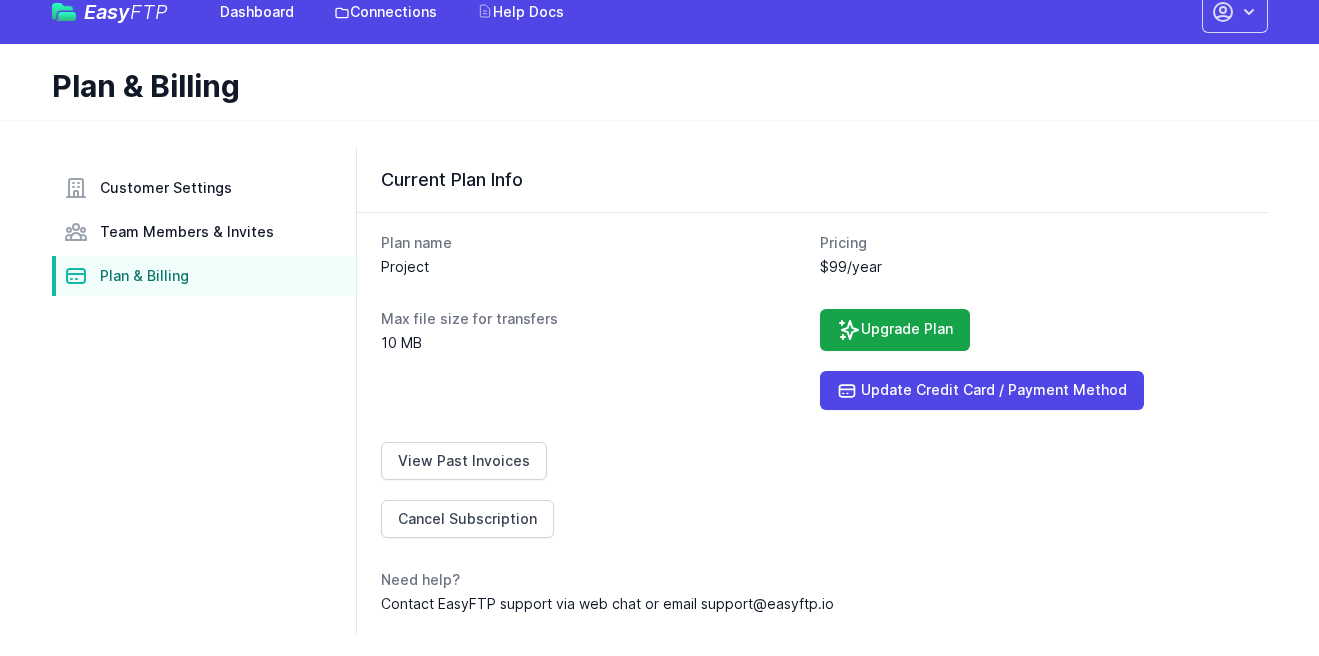 scroll, scrollTop: 22, scrollLeft: 0, axis: vertical 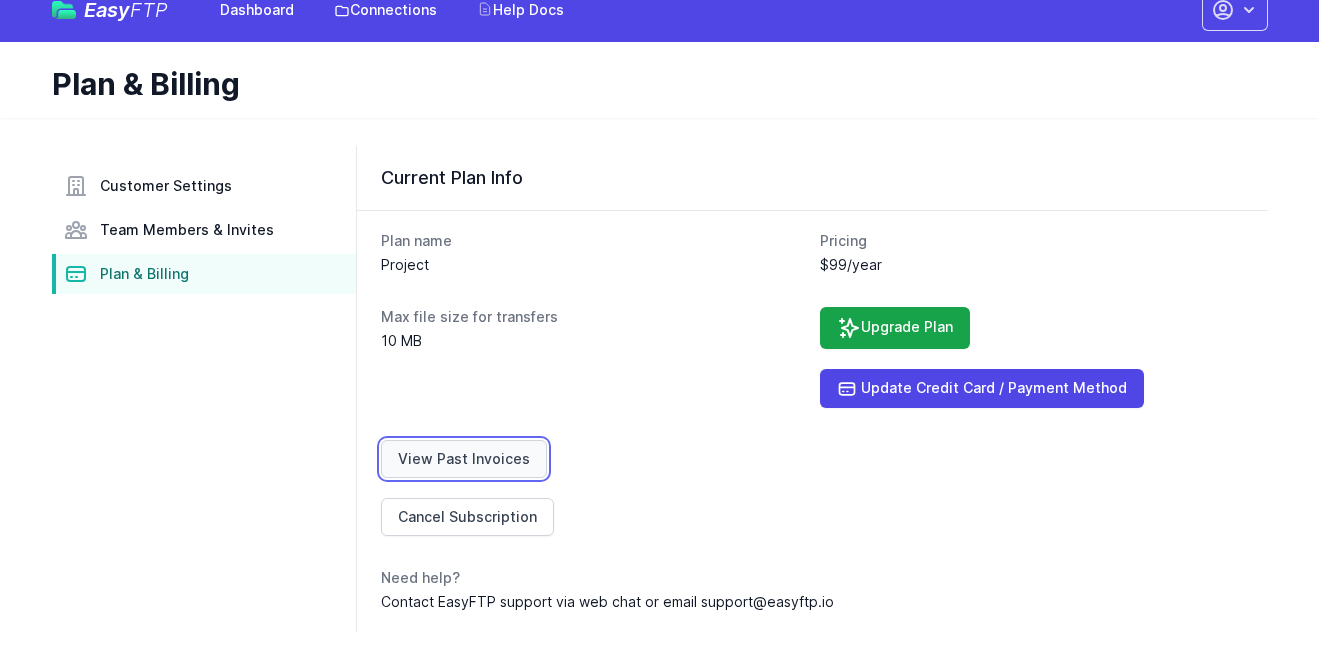 click on "View Past Invoices" at bounding box center (464, 459) 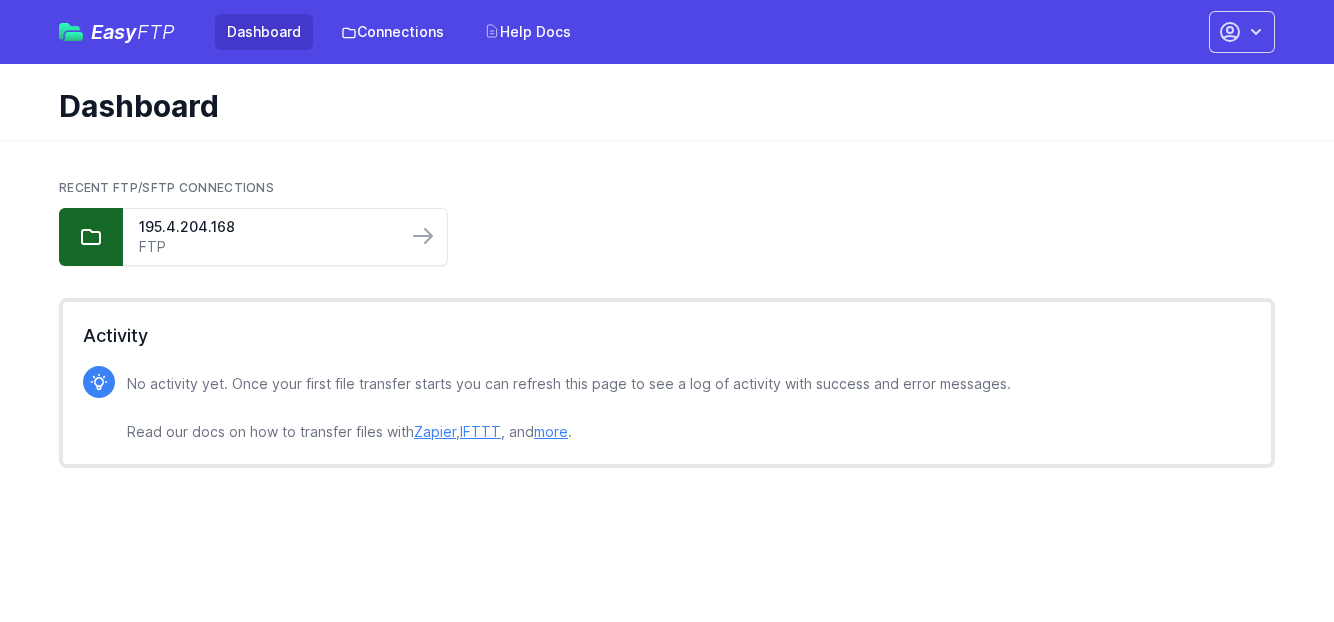 scroll, scrollTop: 0, scrollLeft: 0, axis: both 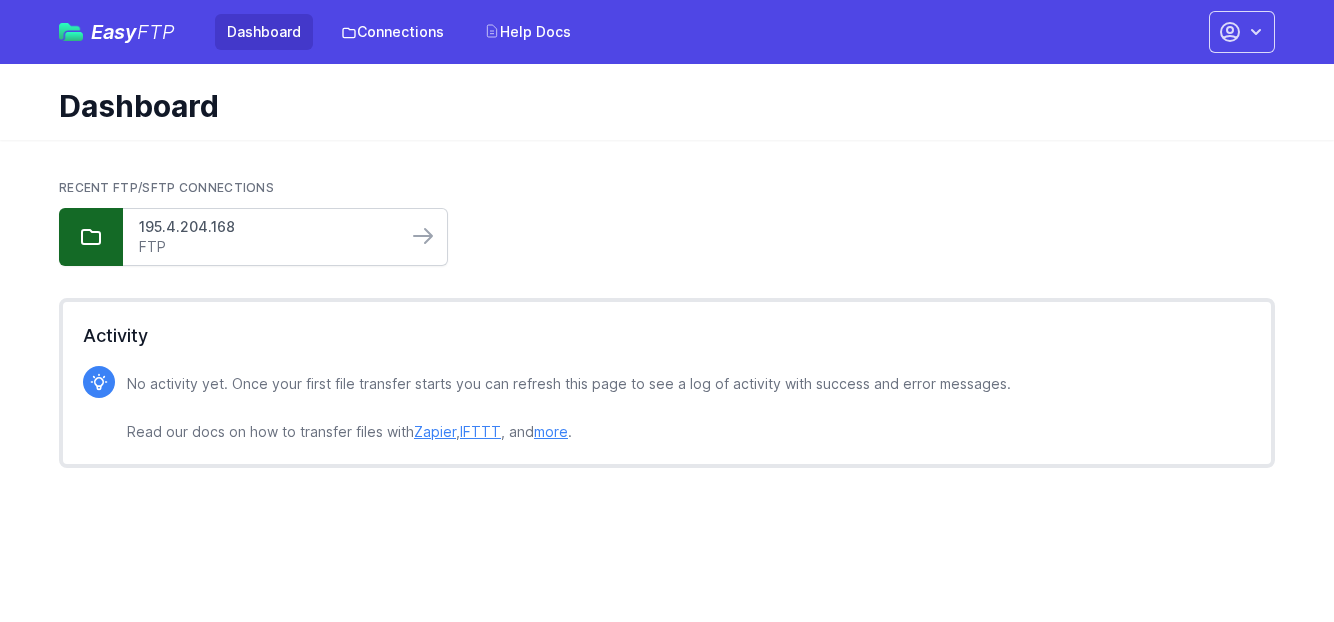click on "195.4.204.168" at bounding box center [265, 227] 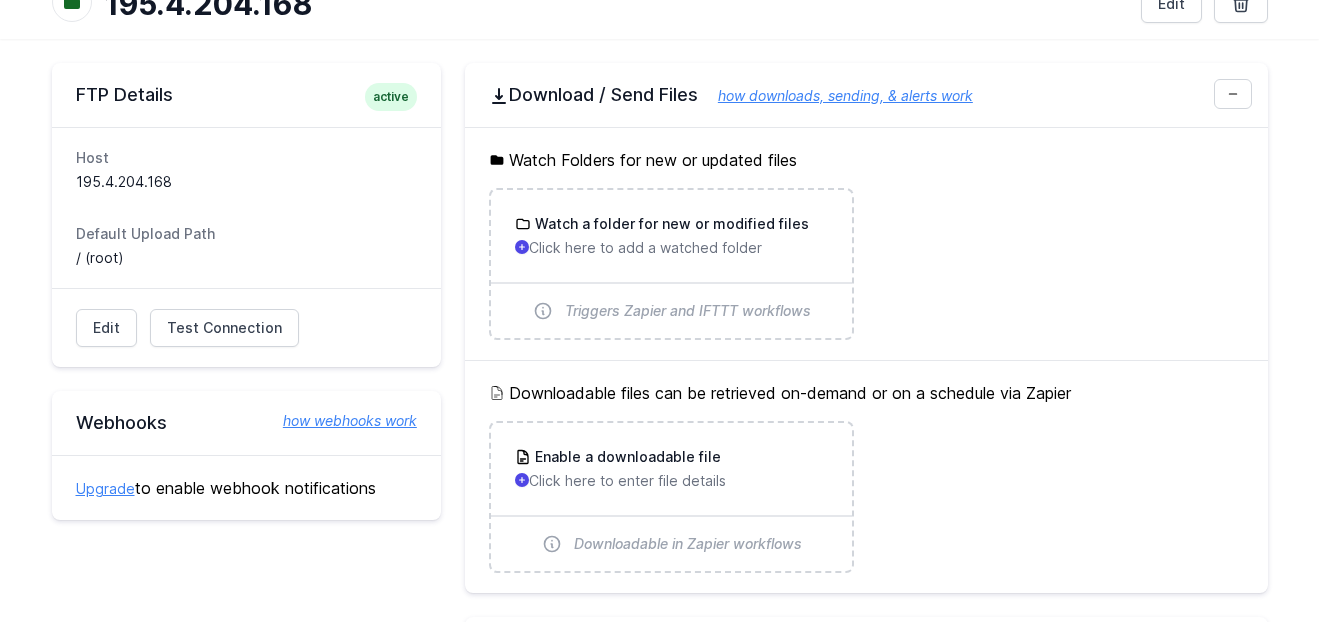 scroll, scrollTop: 136, scrollLeft: 0, axis: vertical 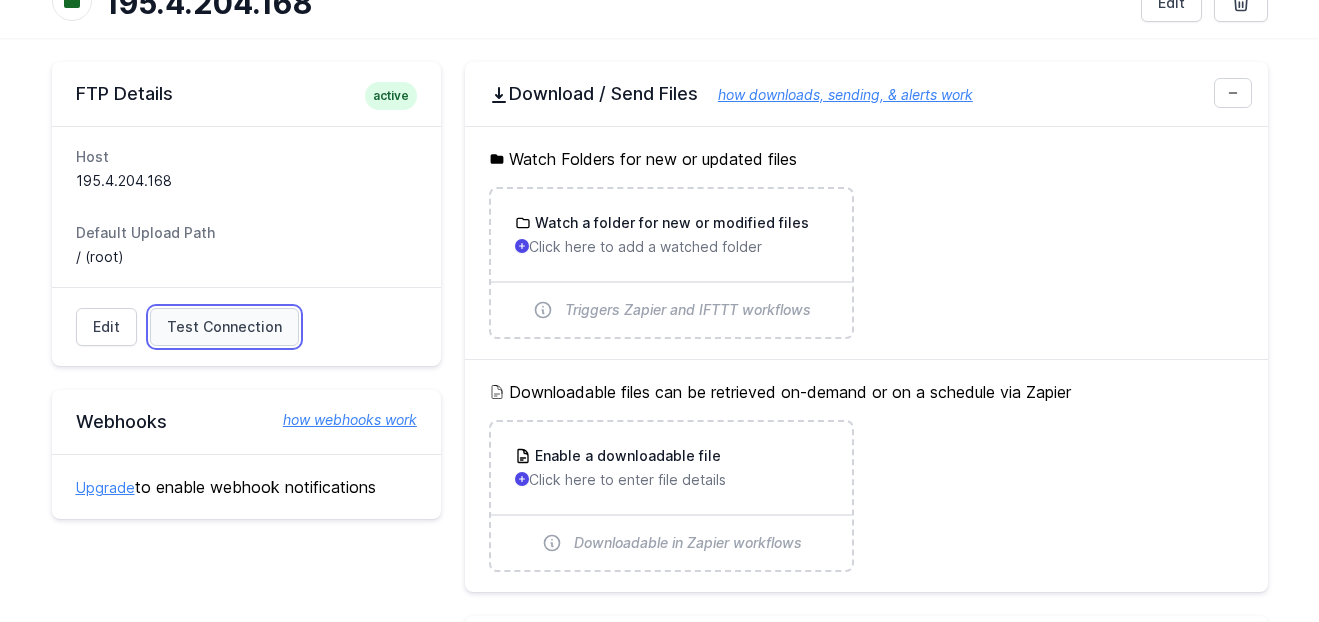 click on "Test Connection" at bounding box center [224, 327] 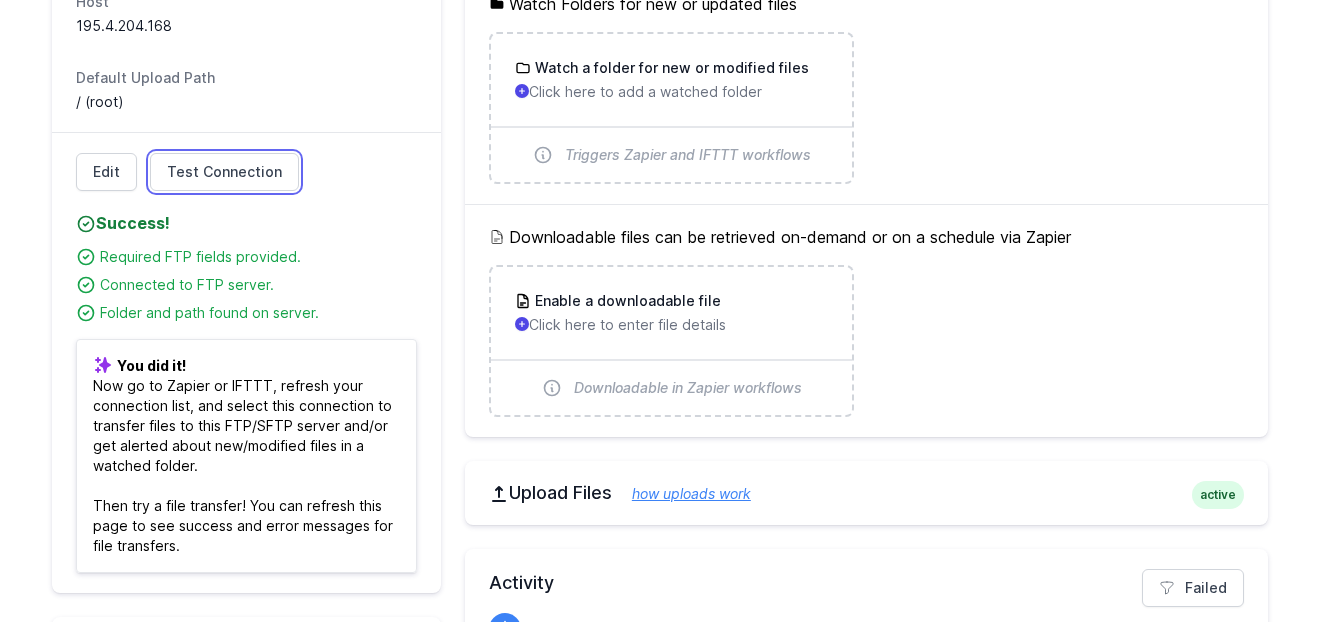 scroll, scrollTop: 0, scrollLeft: 0, axis: both 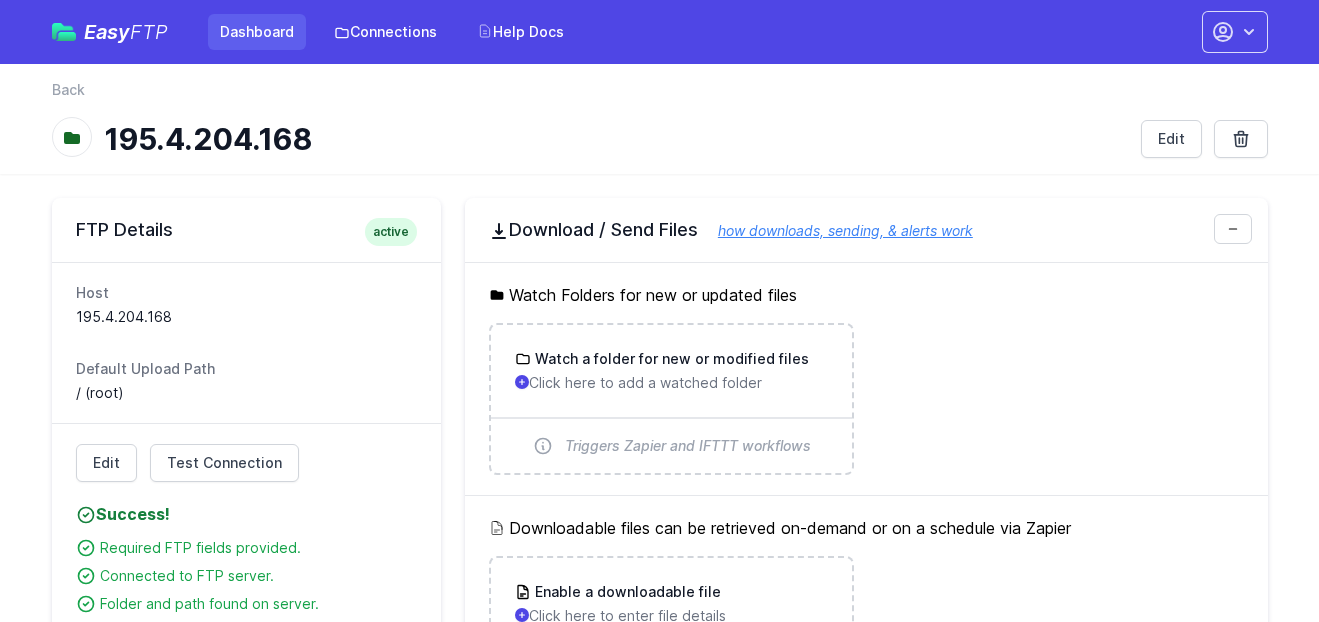 click on "Dashboard" at bounding box center [257, 32] 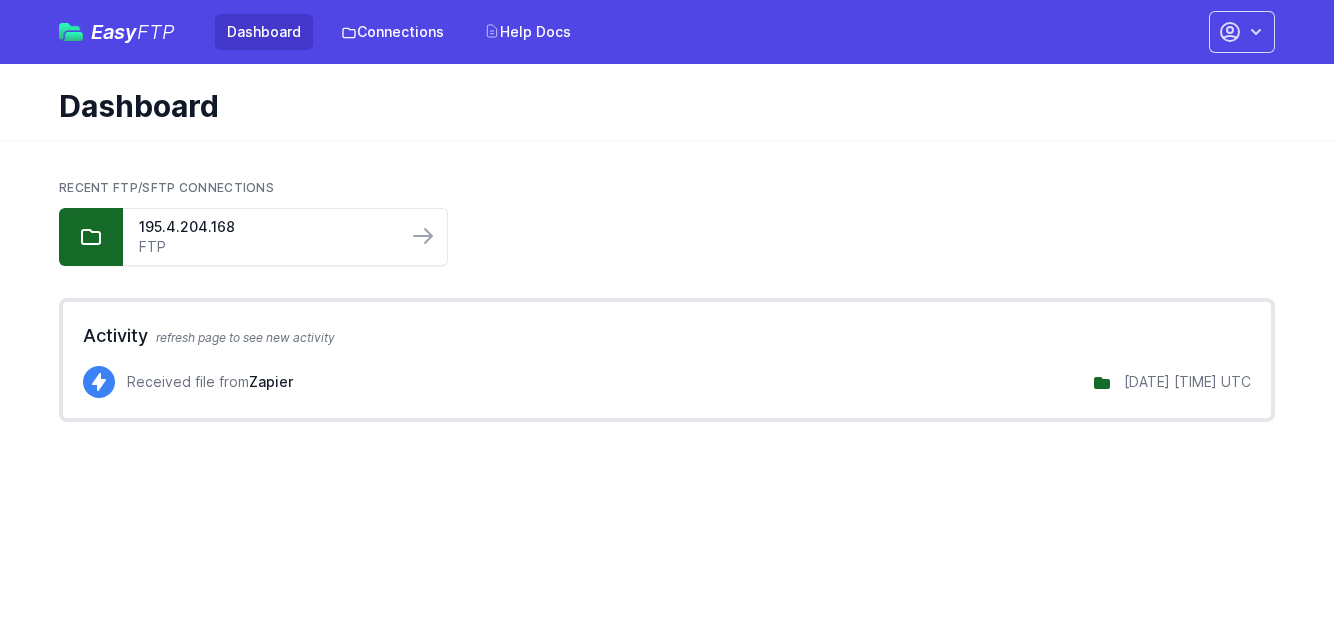 scroll, scrollTop: 0, scrollLeft: 0, axis: both 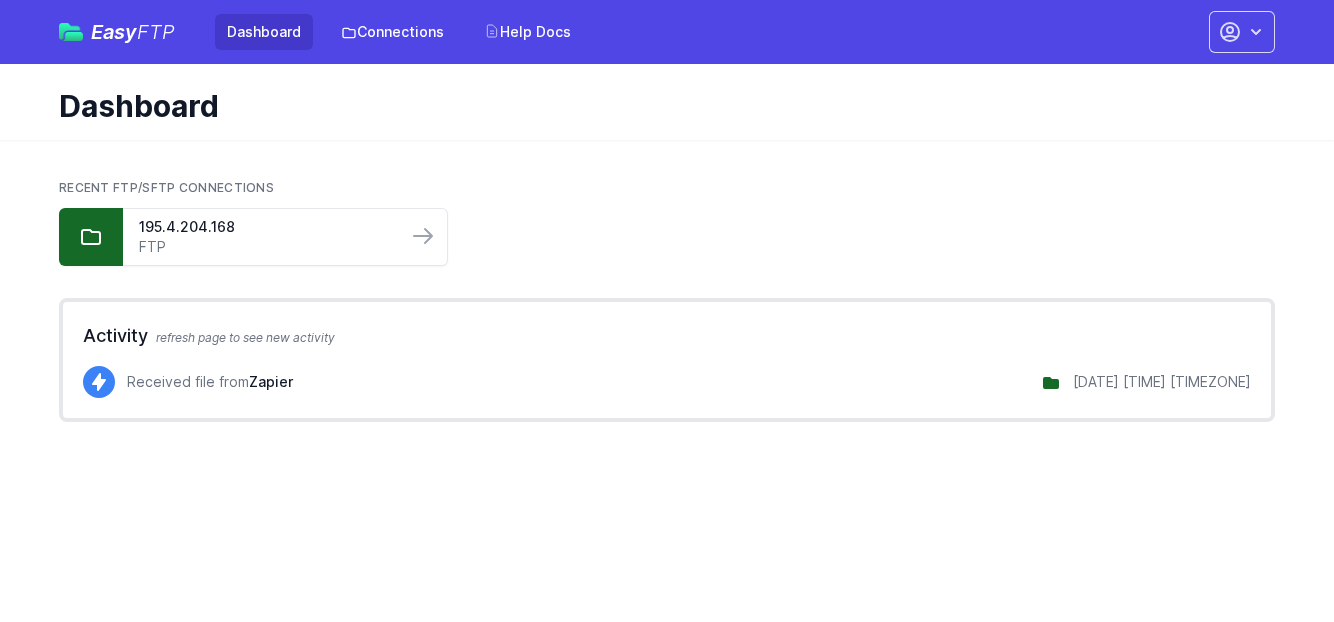 click on "Received file from  Zapier" at bounding box center [210, 382] 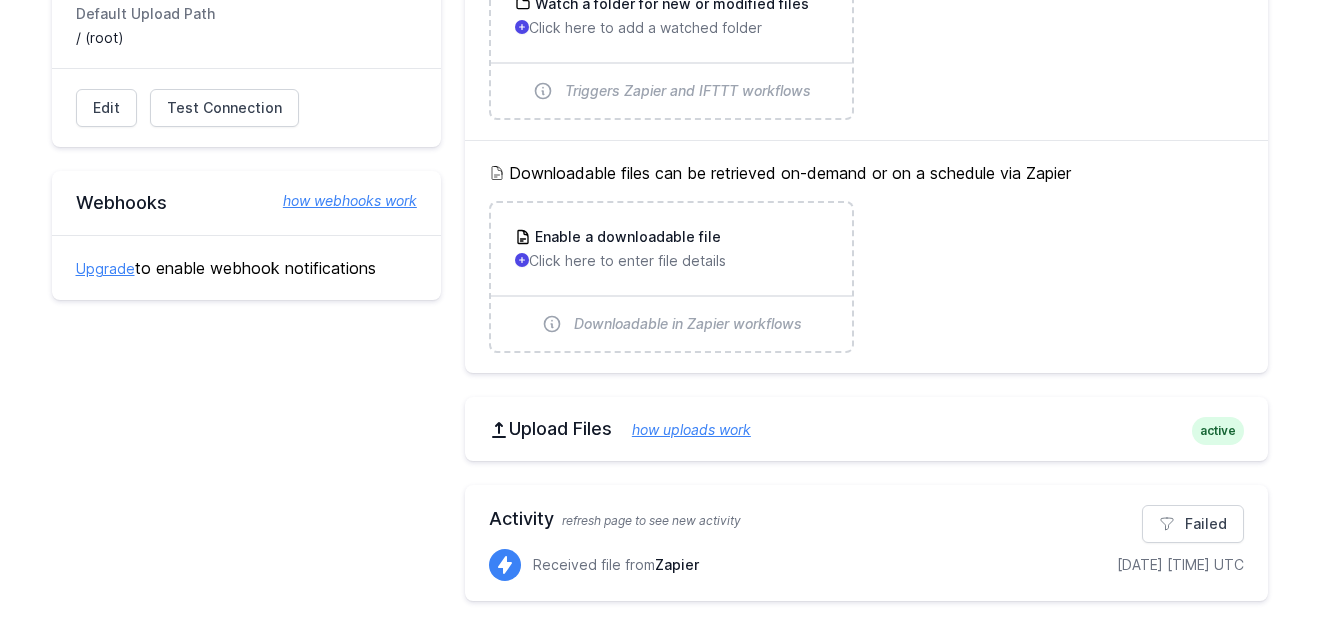 scroll, scrollTop: 358, scrollLeft: 0, axis: vertical 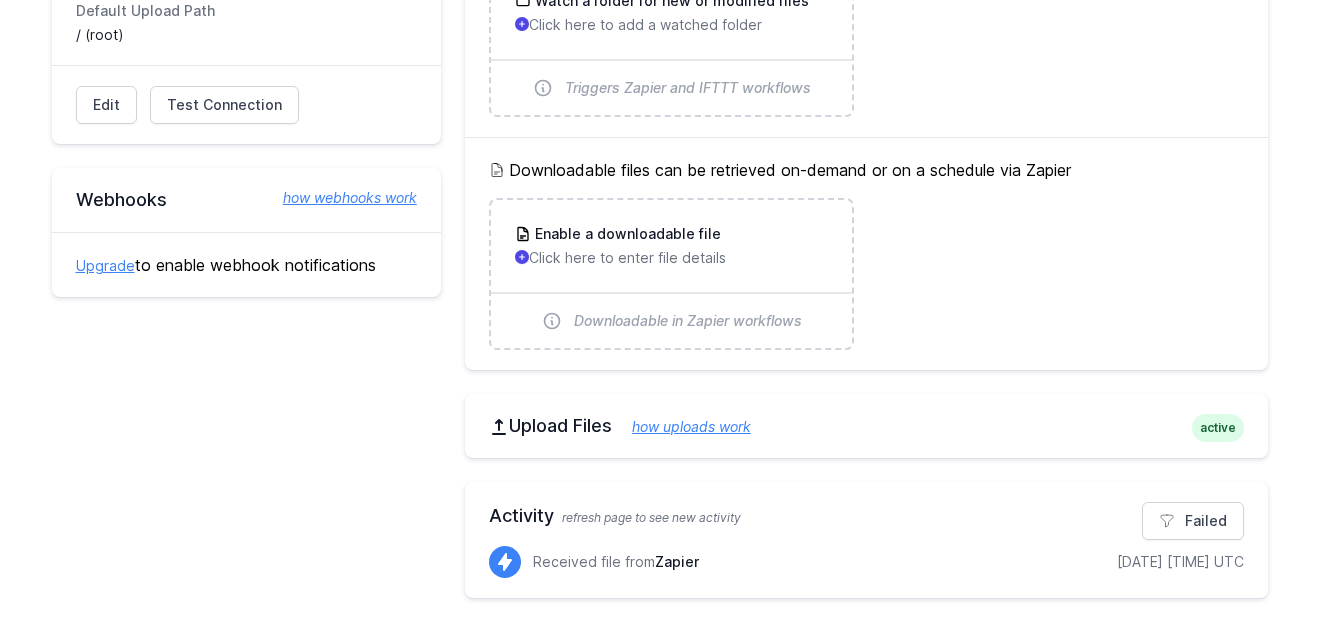 click 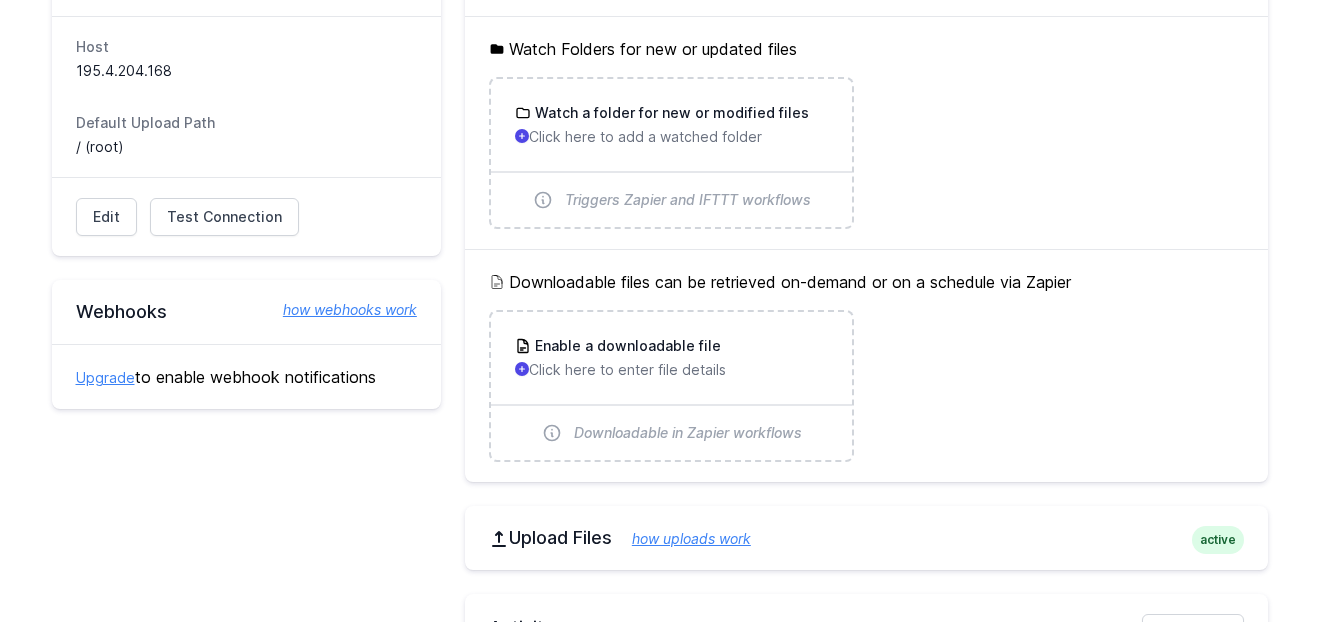 scroll, scrollTop: 0, scrollLeft: 0, axis: both 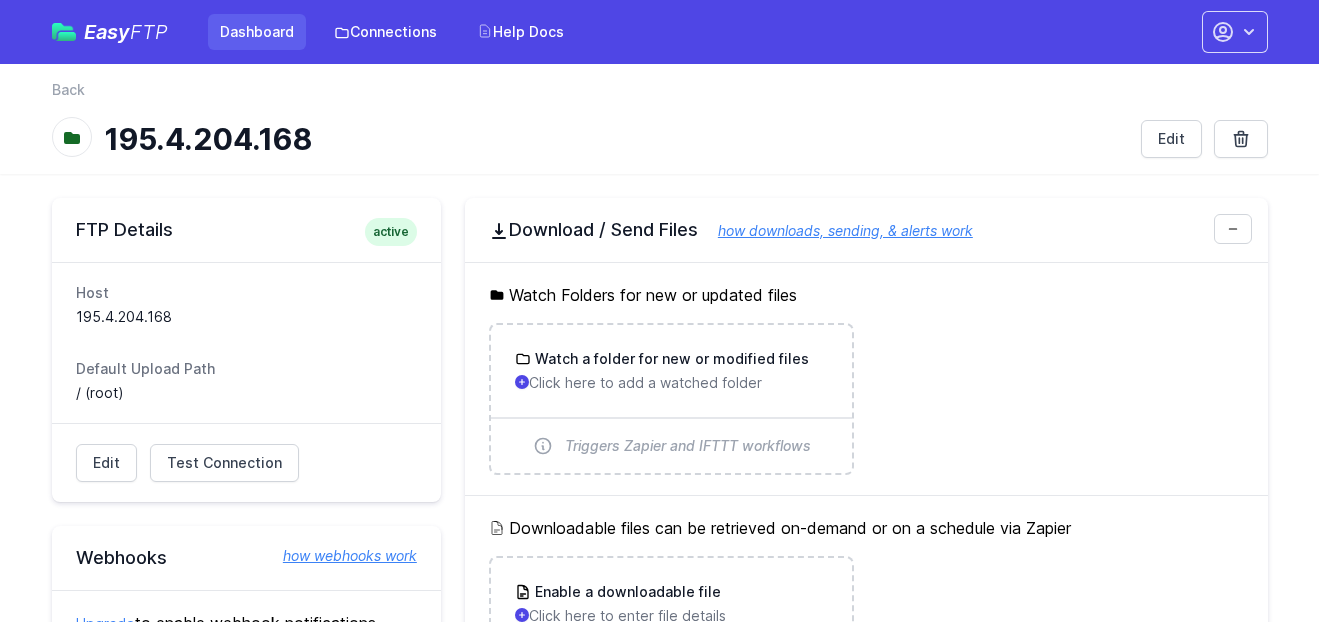 click on "Dashboard" at bounding box center (257, 32) 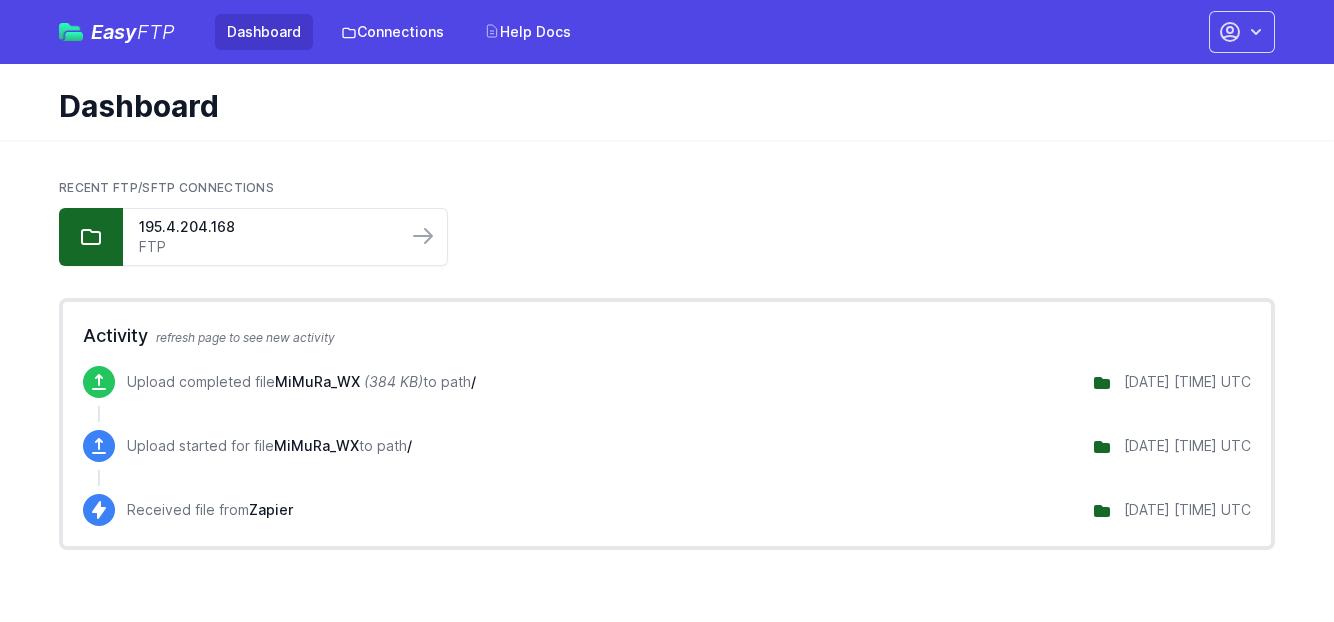 scroll, scrollTop: 0, scrollLeft: 0, axis: both 